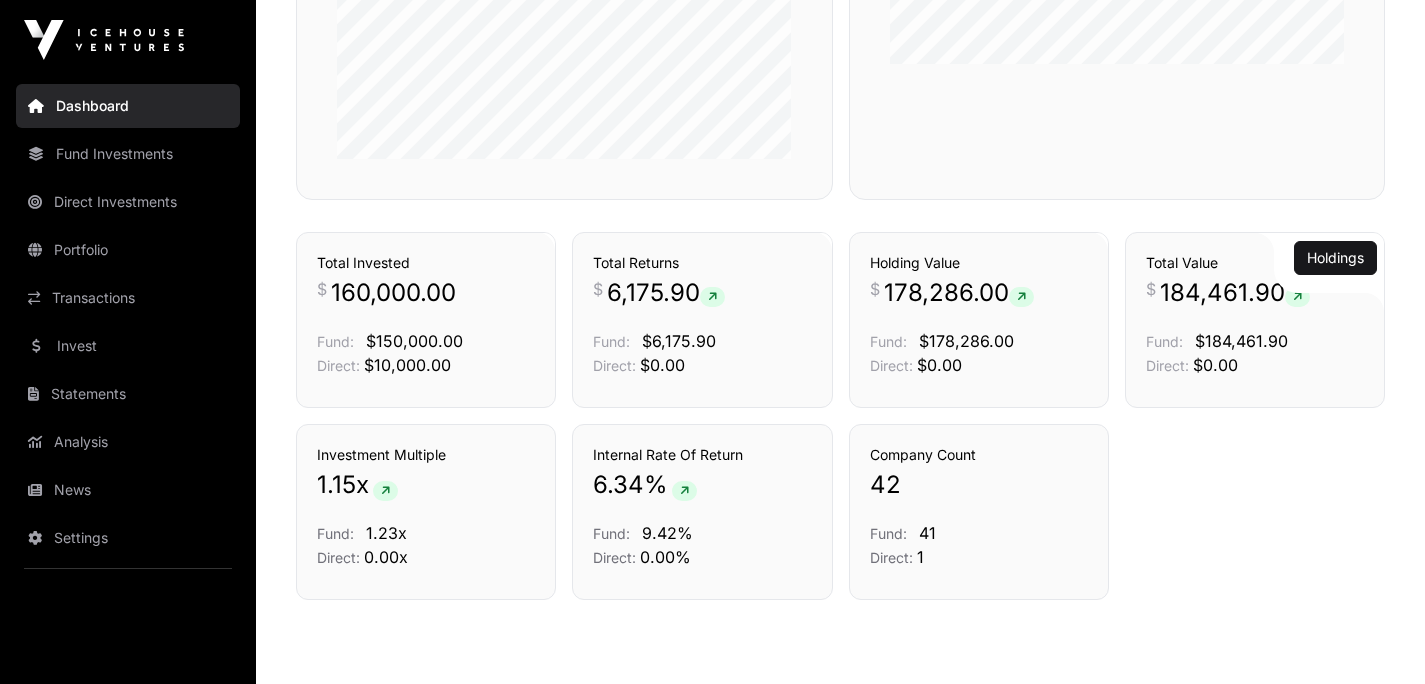 scroll, scrollTop: 1375, scrollLeft: 0, axis: vertical 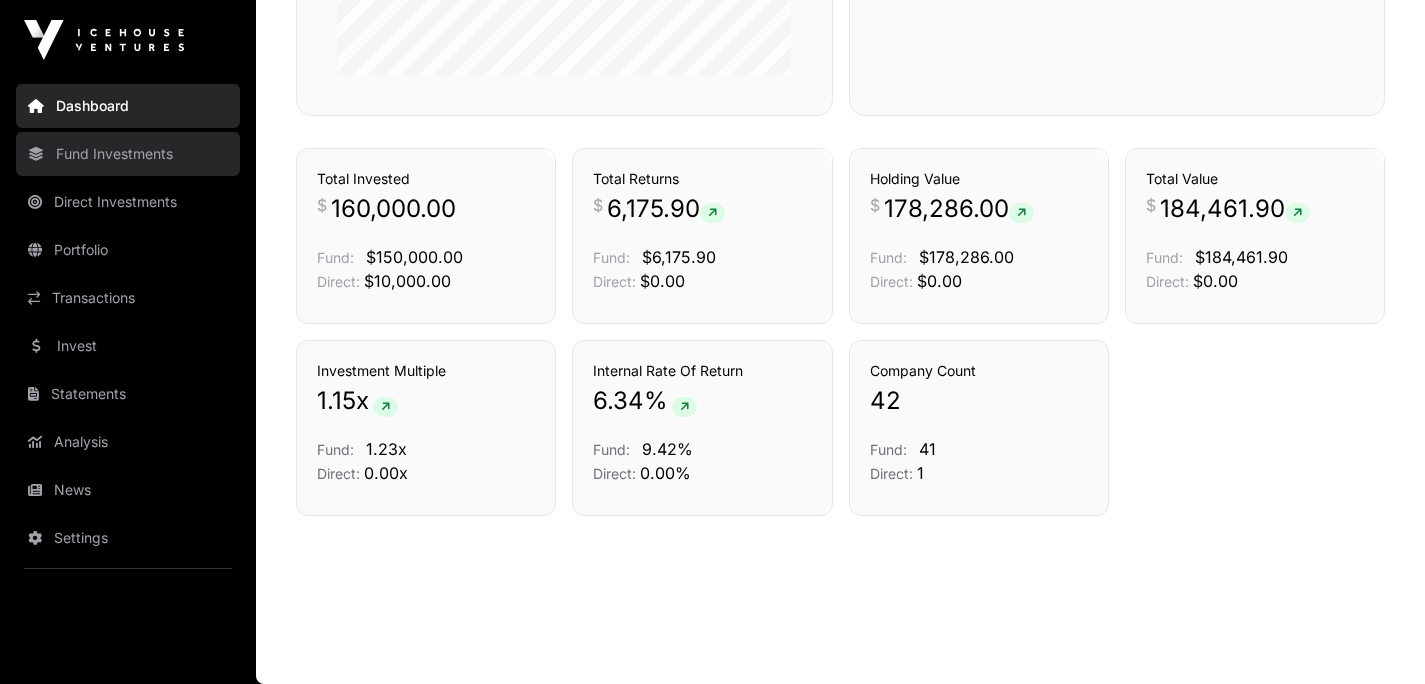 click on "Fund Investments" 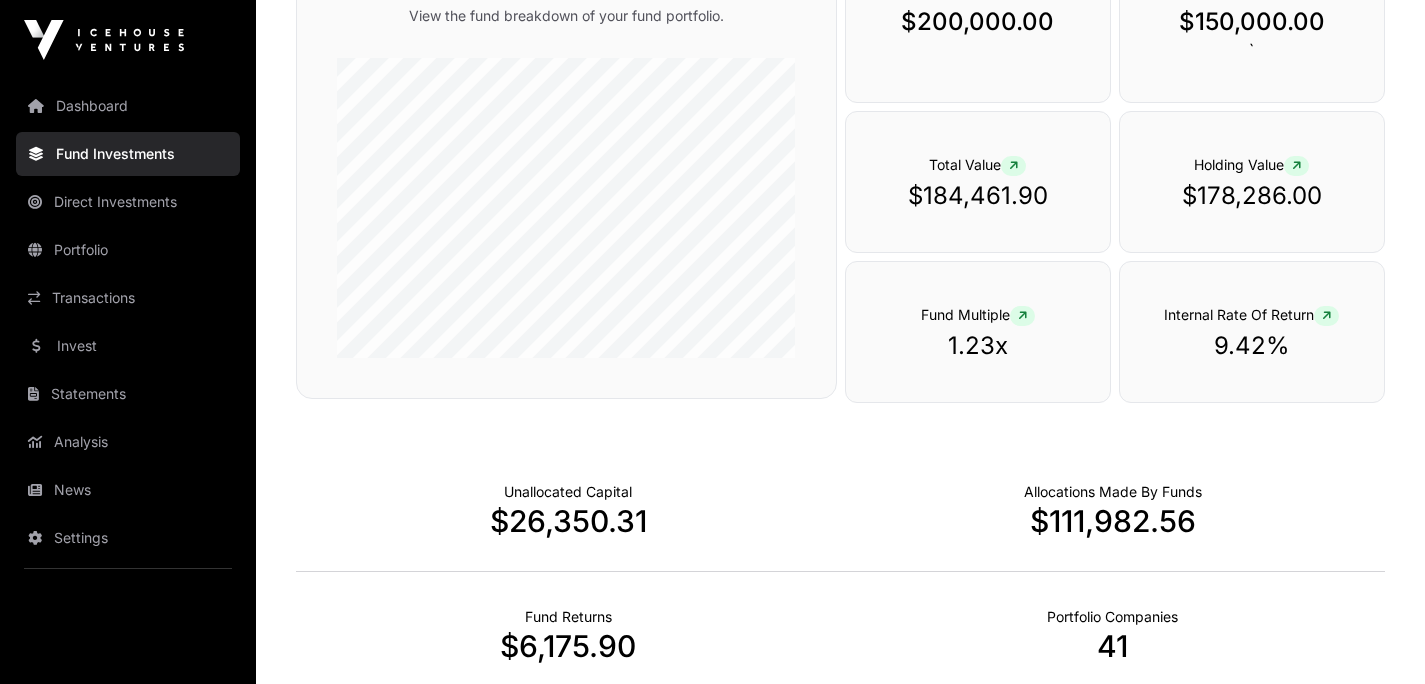 scroll, scrollTop: 942, scrollLeft: 0, axis: vertical 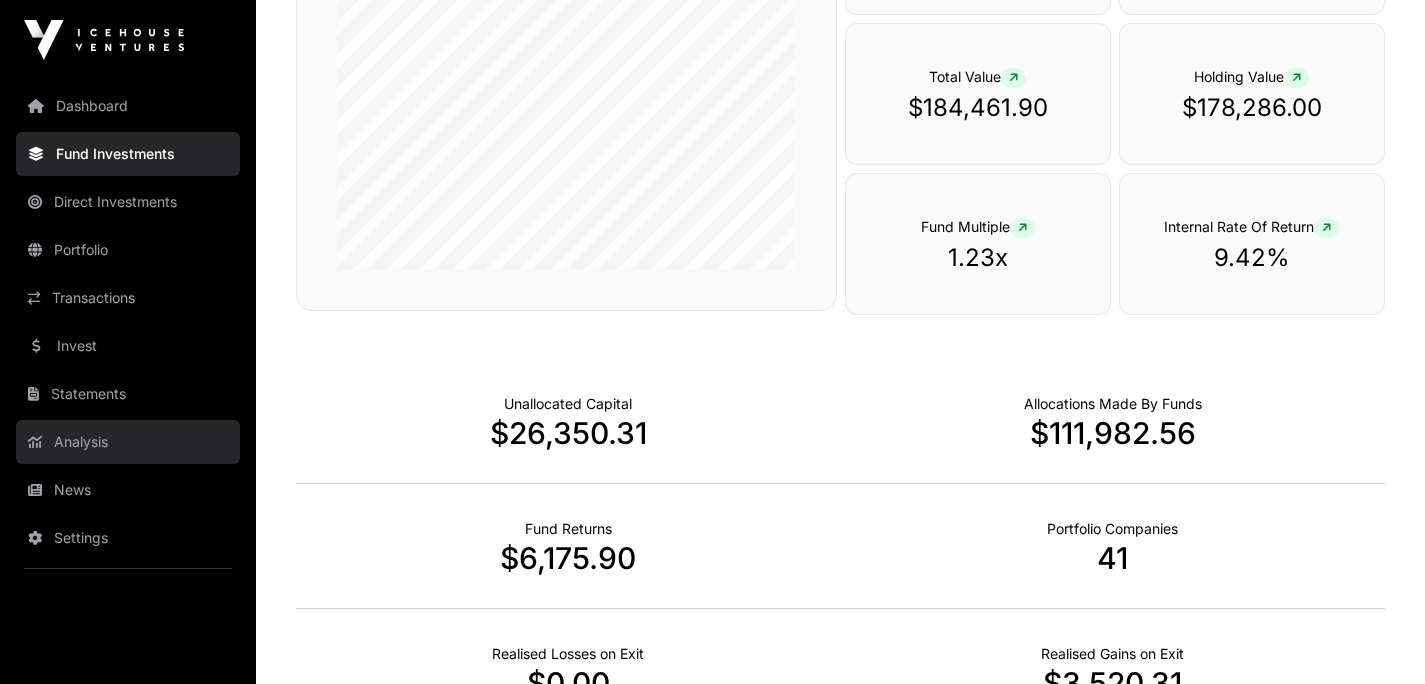 click on "Analysis" 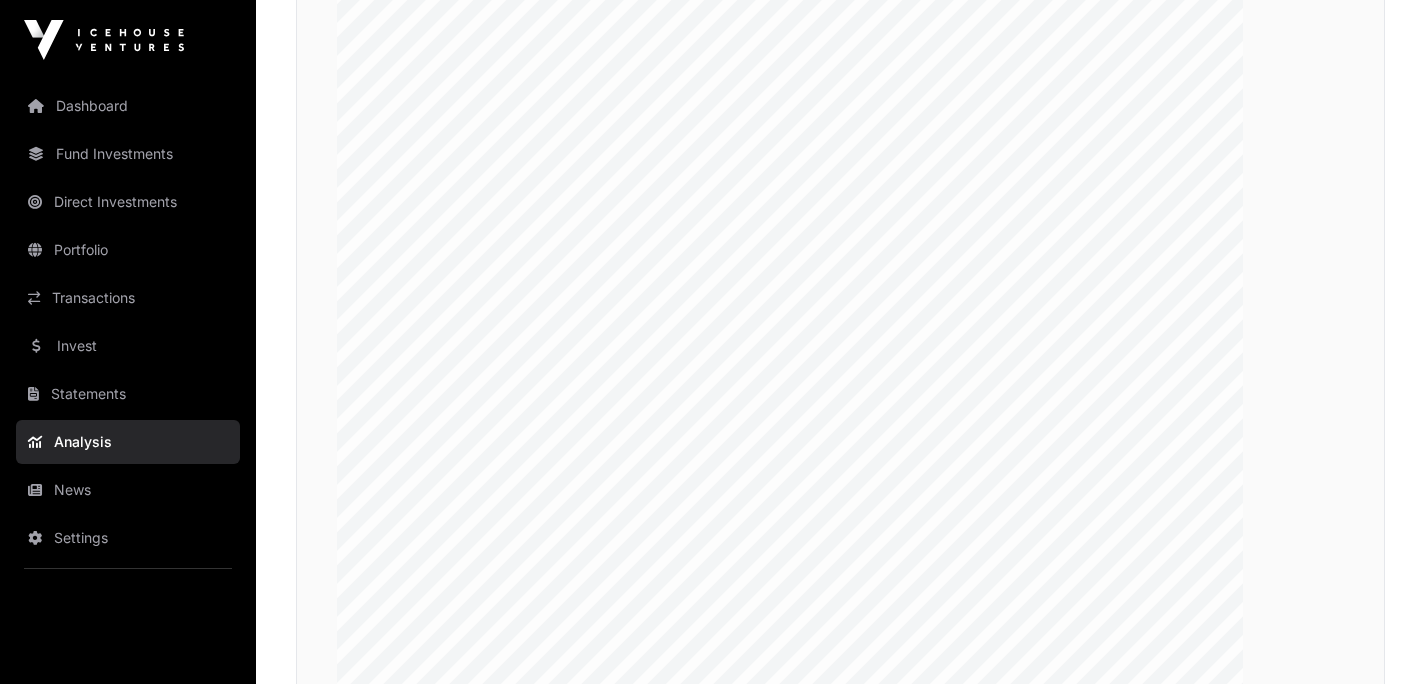 scroll, scrollTop: 3462, scrollLeft: 0, axis: vertical 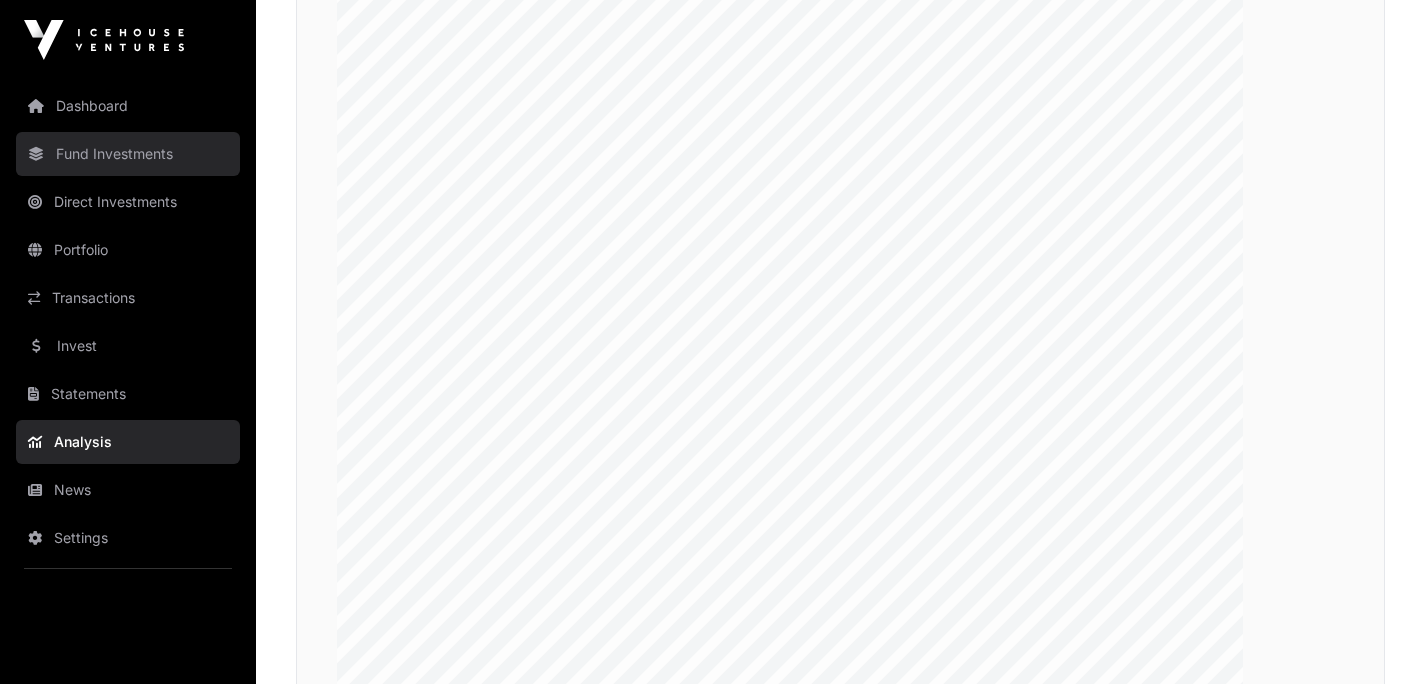 click on "Fund Investments" 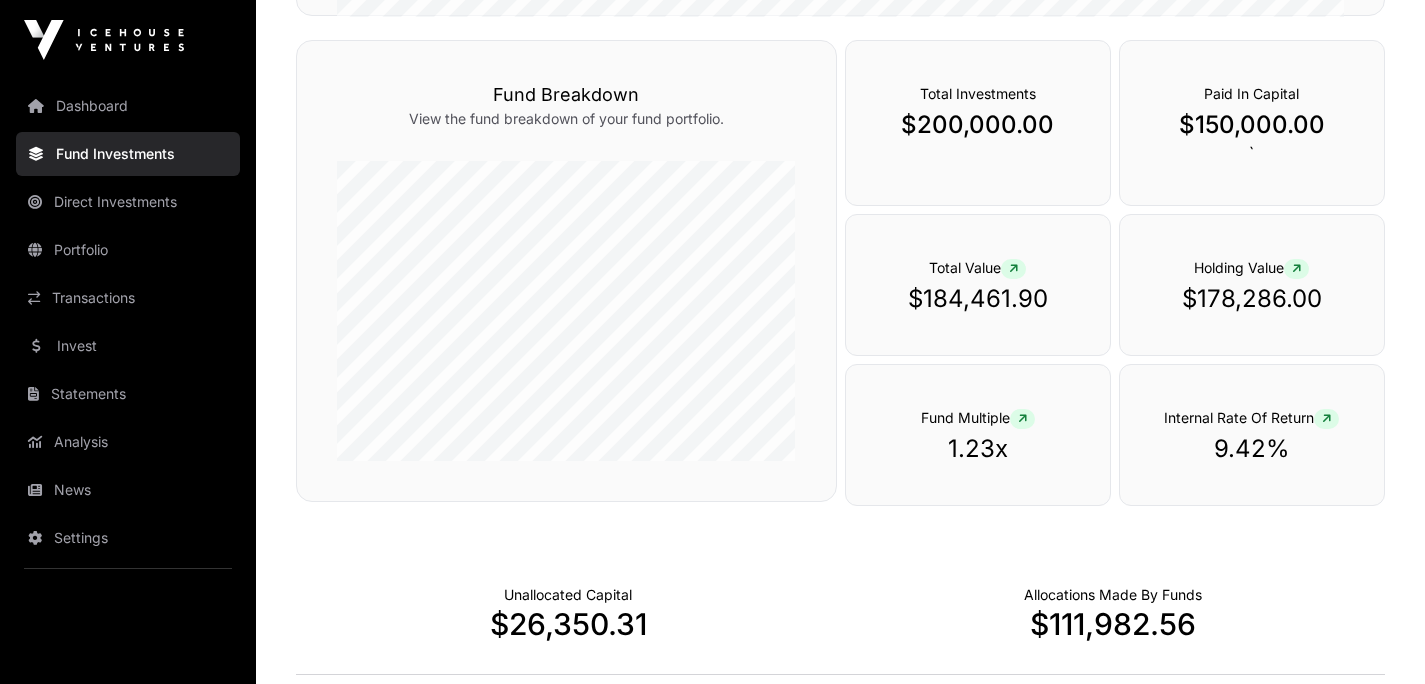 scroll, scrollTop: 765, scrollLeft: 0, axis: vertical 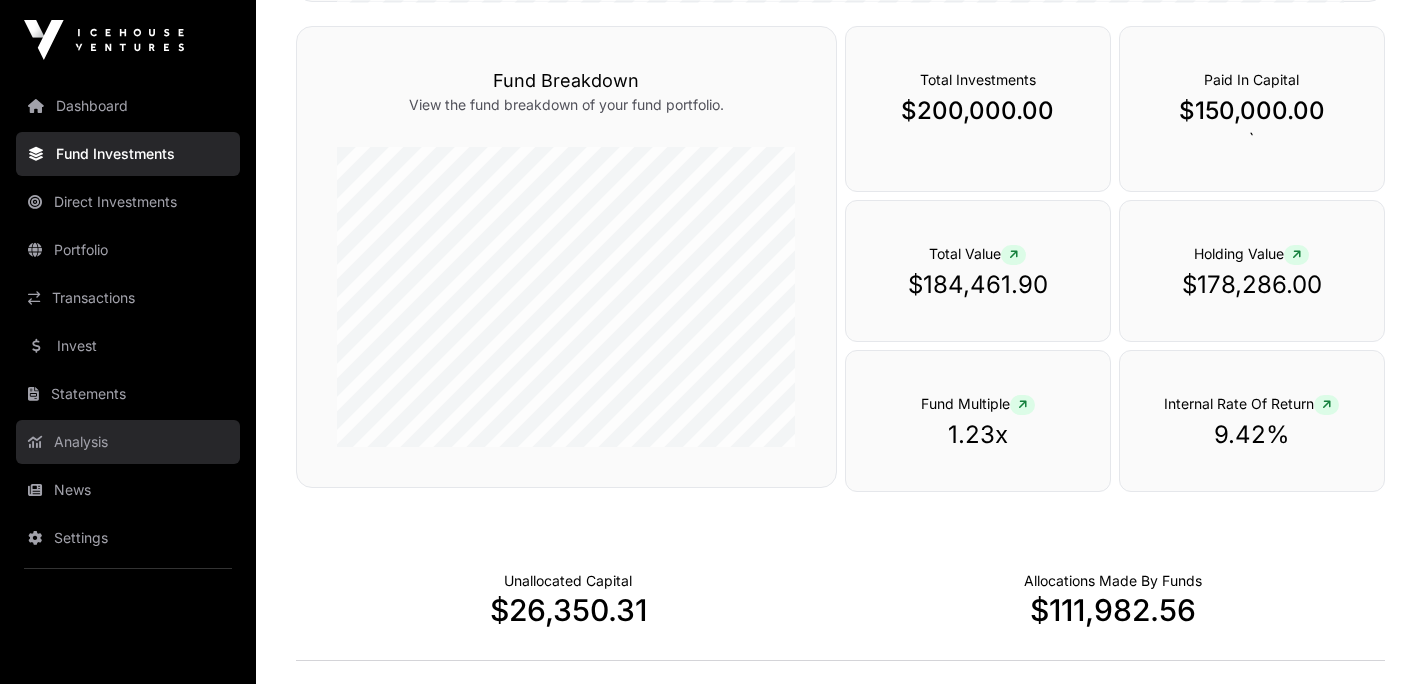 click on "Analysis" 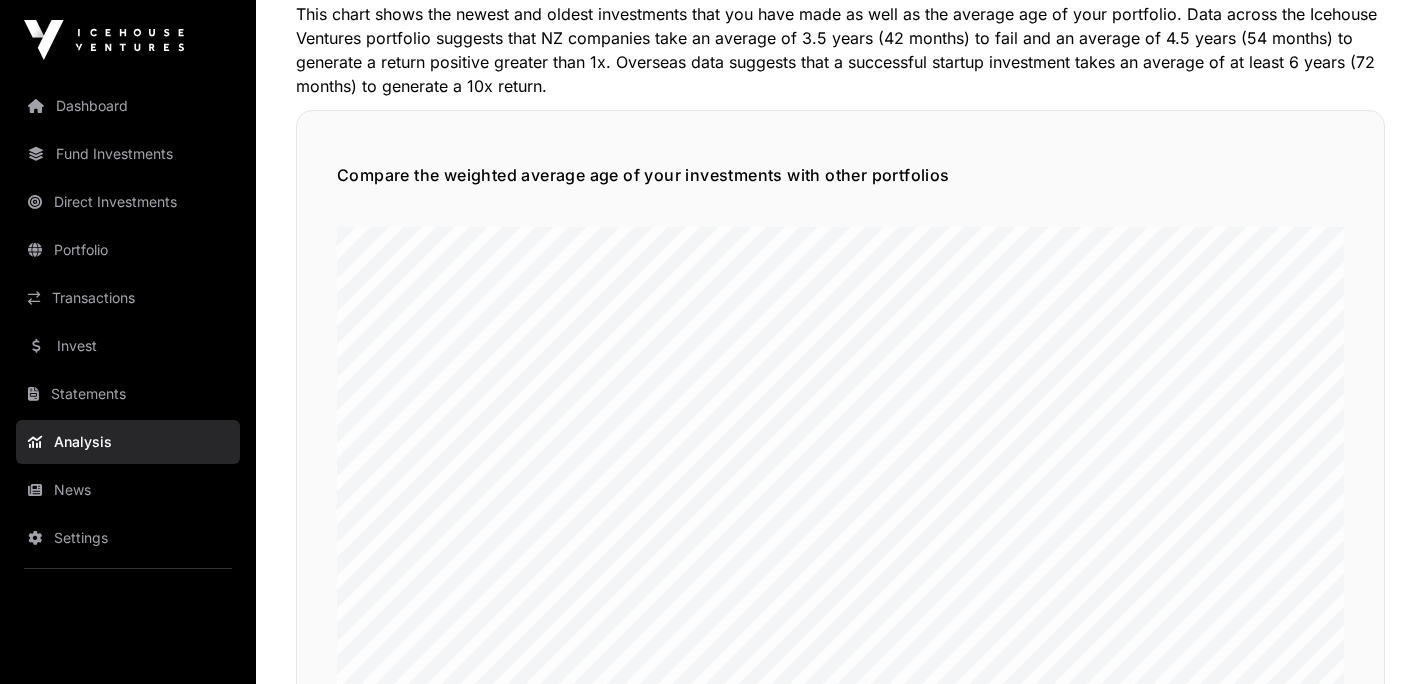 scroll, scrollTop: 1898, scrollLeft: 0, axis: vertical 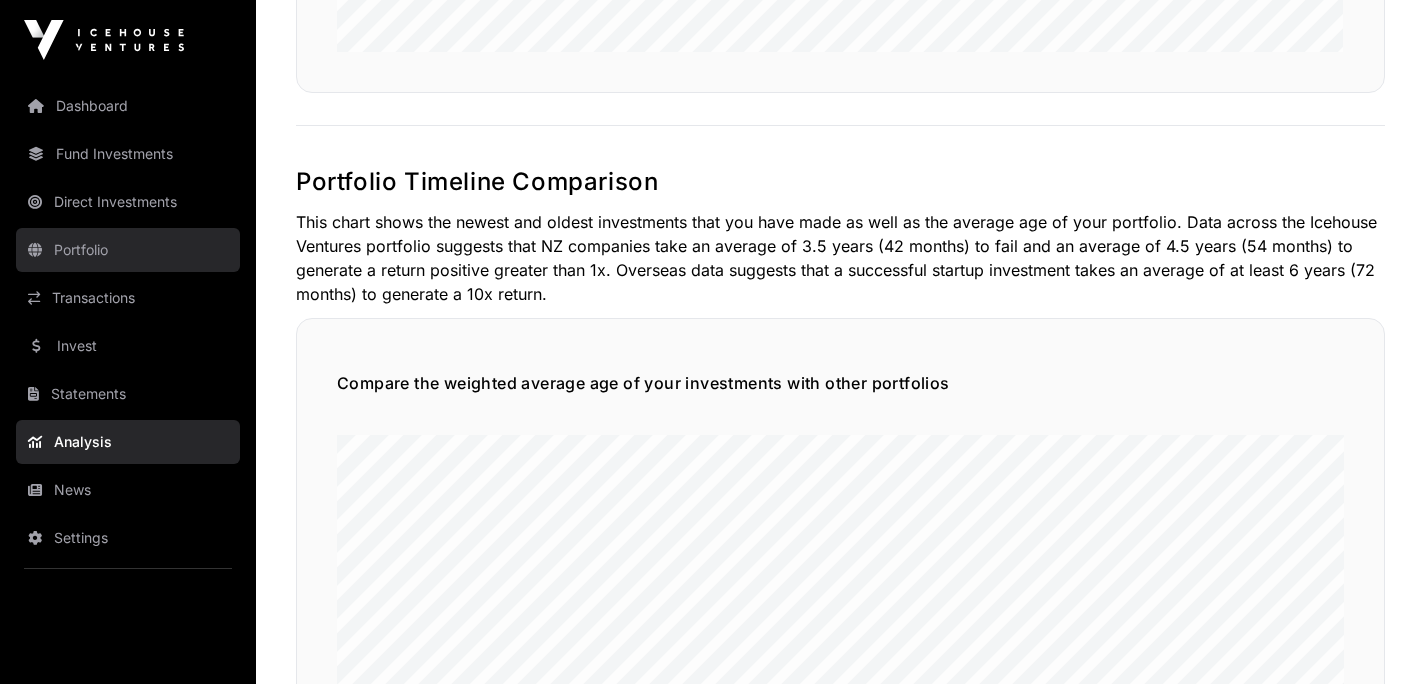 click on "Portfolio" 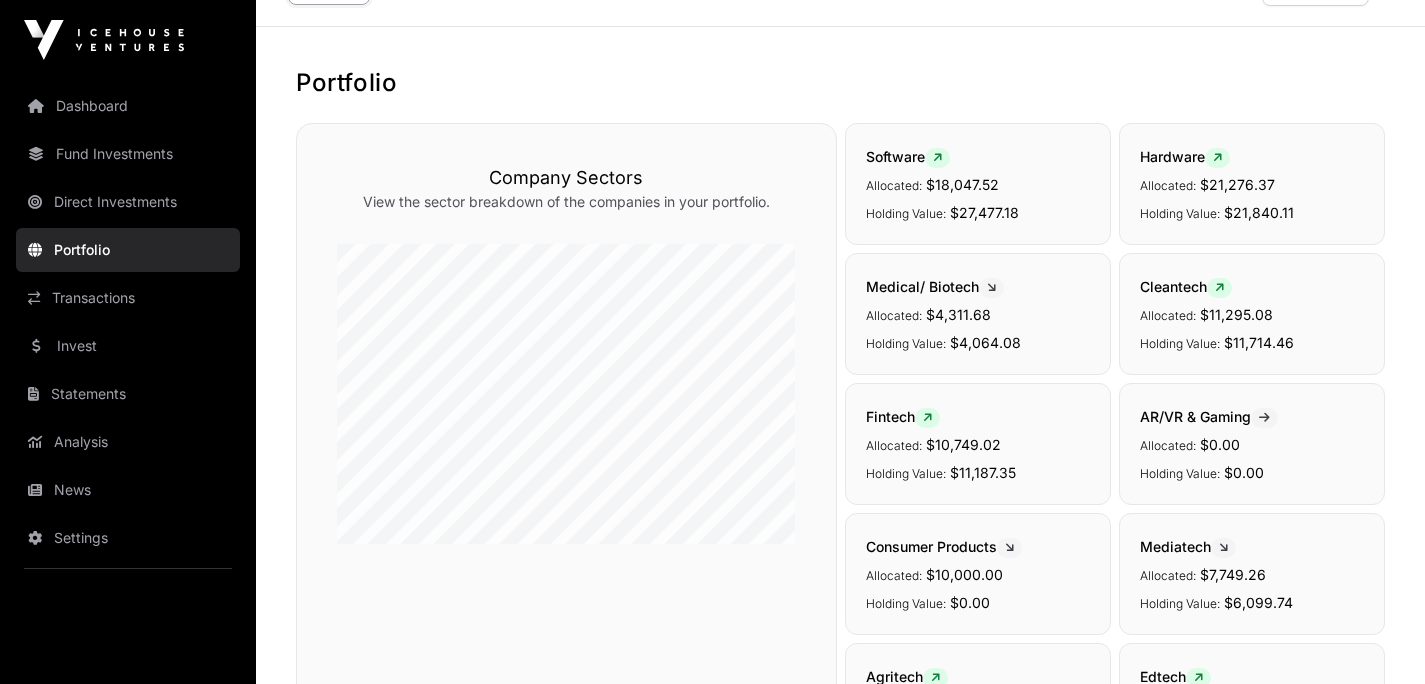 scroll, scrollTop: 0, scrollLeft: 0, axis: both 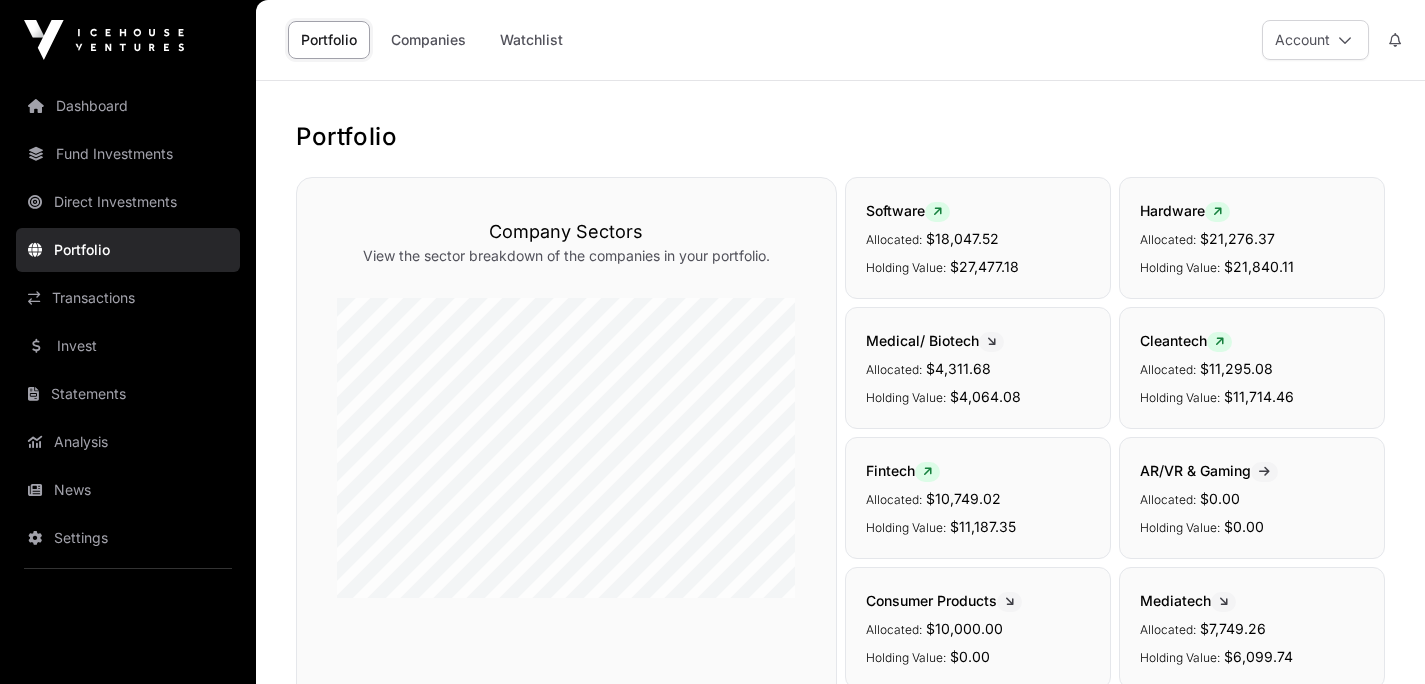 click on "Portfolio   Company Sectors   View the sector breakdown of the companies in your portfolio.  Software  Allocated: $18,047.52 Holding Value: $27,477.18 Hardware  Allocated: $21,276.37 Holding Value: $21,840.11 Medical/ Biotech  Allocated: $4,311.68 Holding Value: $4,064.08 Cleantech  Allocated: $11,295.08 Holding Value: $11,714.46 Fintech  Allocated: $10,749.02 Holding Value: $11,187.35 AR/VR & Gaming  Allocated: $0.00 Holding Value: $0.00 Consumer Products  Allocated: $10,000.00 Holding Value: $0.00 Mediatech  Allocated: $7,749.26 Holding Value: $6,099.74 Agritech  Allocated: $21,840.65 Holding Value: $54,545.36 Edtech  Allocated: $16,712.95 Holding Value: $21,183.28 Select Sectors  Clear   Filters  Name Fund Direct Total Investments Returns Total value   Halter    Agritech $19,989.62 $0.00 $19,989.62 $0.00 $52,334.84 Crimson Education    Edtech $16,712.95 $0.00 $16,712.95 $0.00 $21,183.28 Supie    Consumer Products $0.00 $10,000.00 $10,000.00 $0.00 $0.00 Basis    Hardware $8,887.43 $0.00 $8,887.43 $0.00" 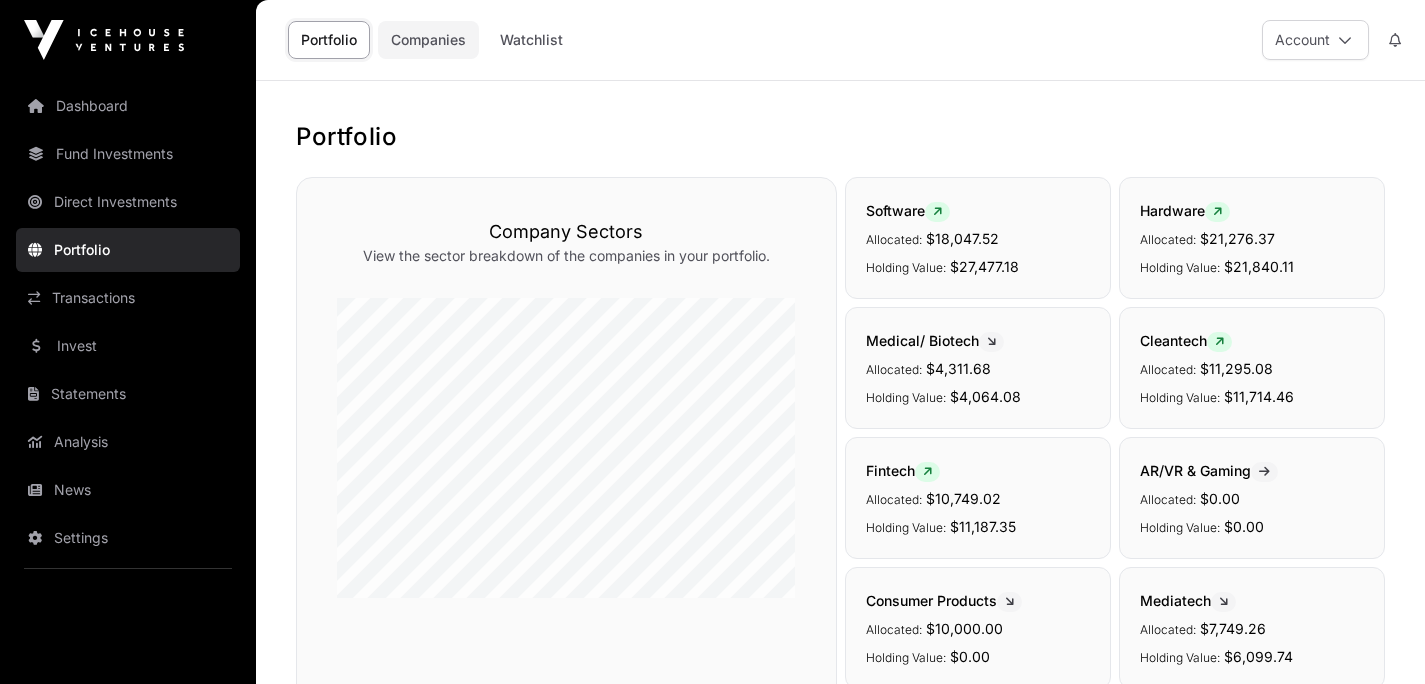 click on "Companies" 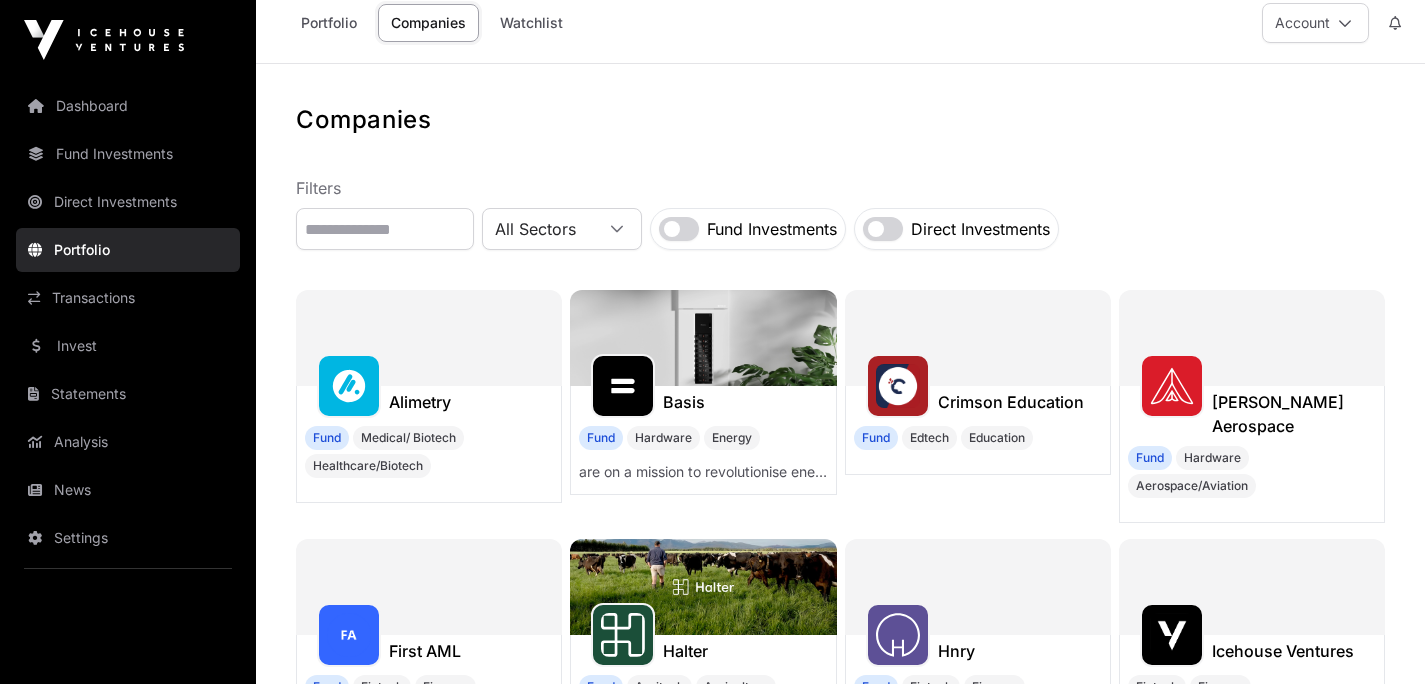 scroll, scrollTop: 0, scrollLeft: 0, axis: both 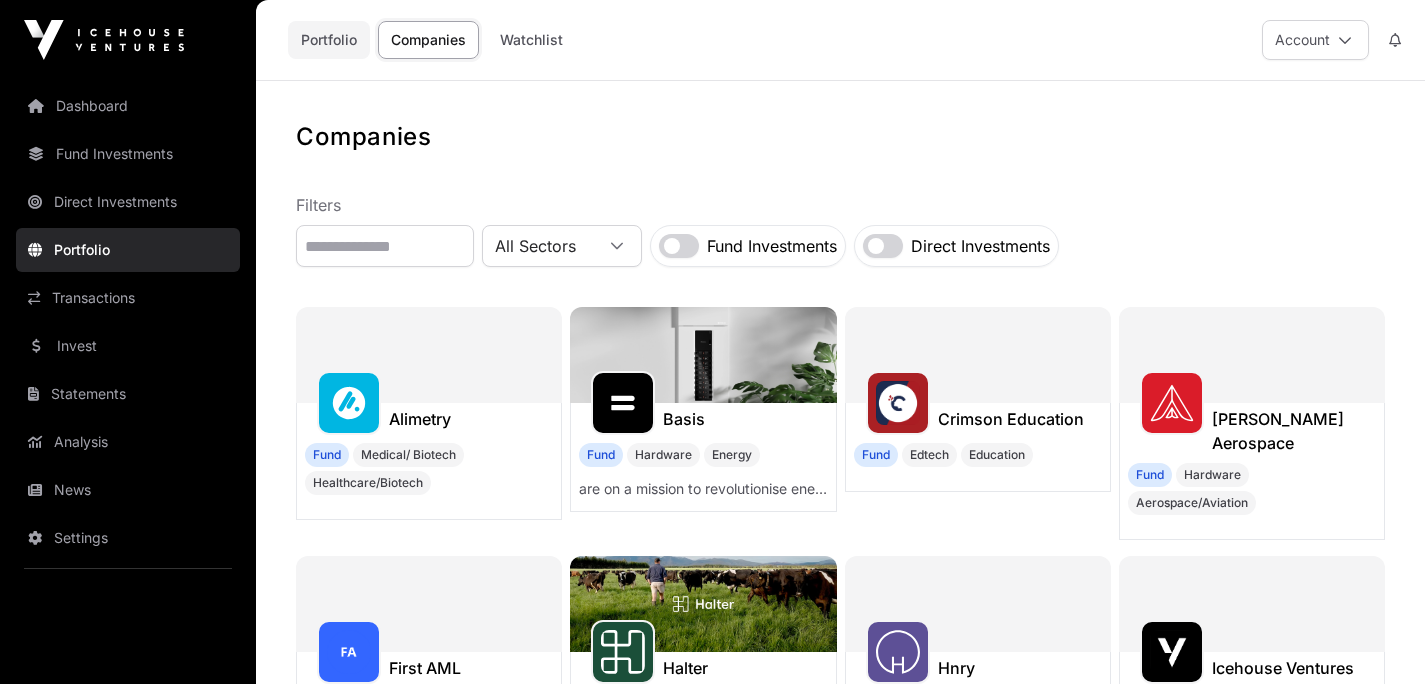 click on "Portfolio" 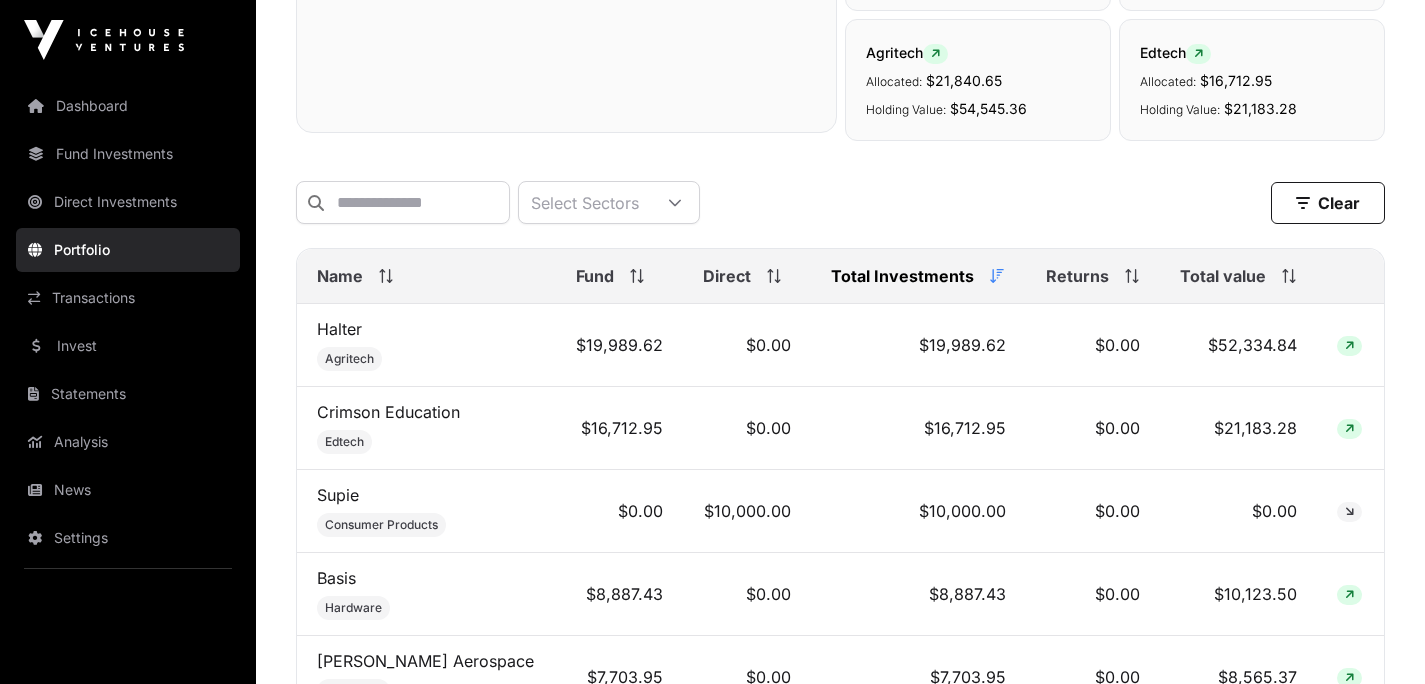 scroll, scrollTop: 676, scrollLeft: 0, axis: vertical 